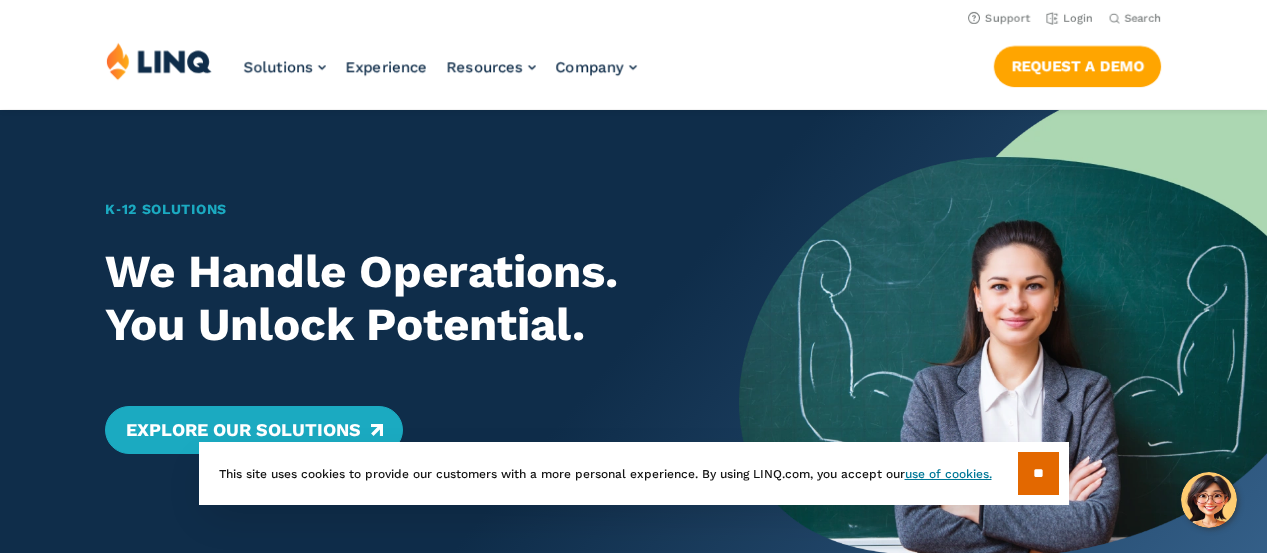 scroll, scrollTop: 0, scrollLeft: 0, axis: both 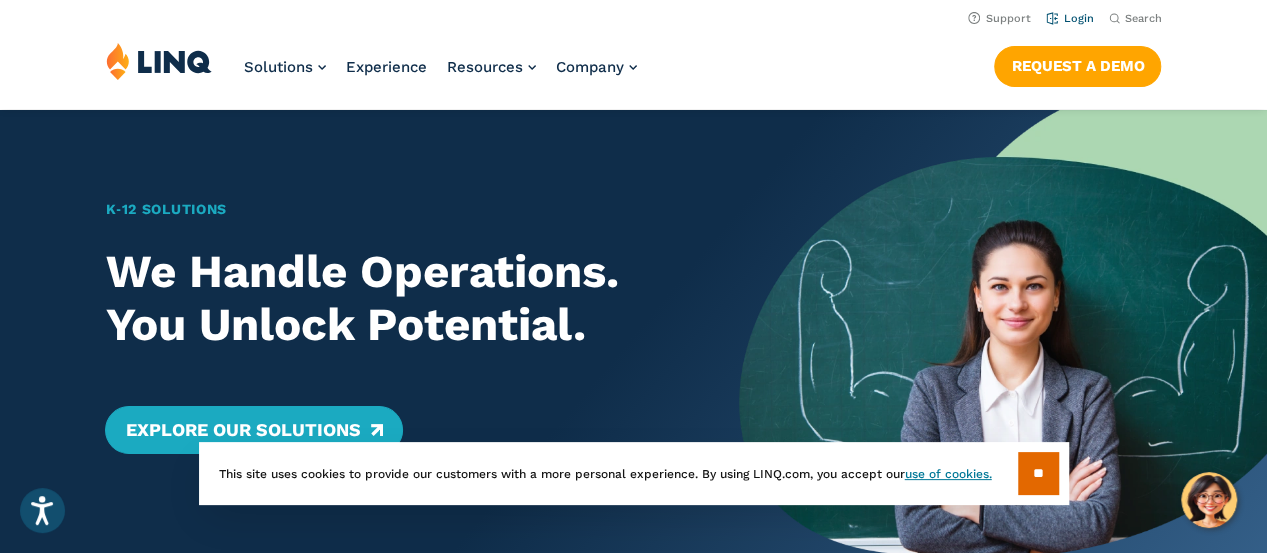 click on "Login" at bounding box center [1069, 18] 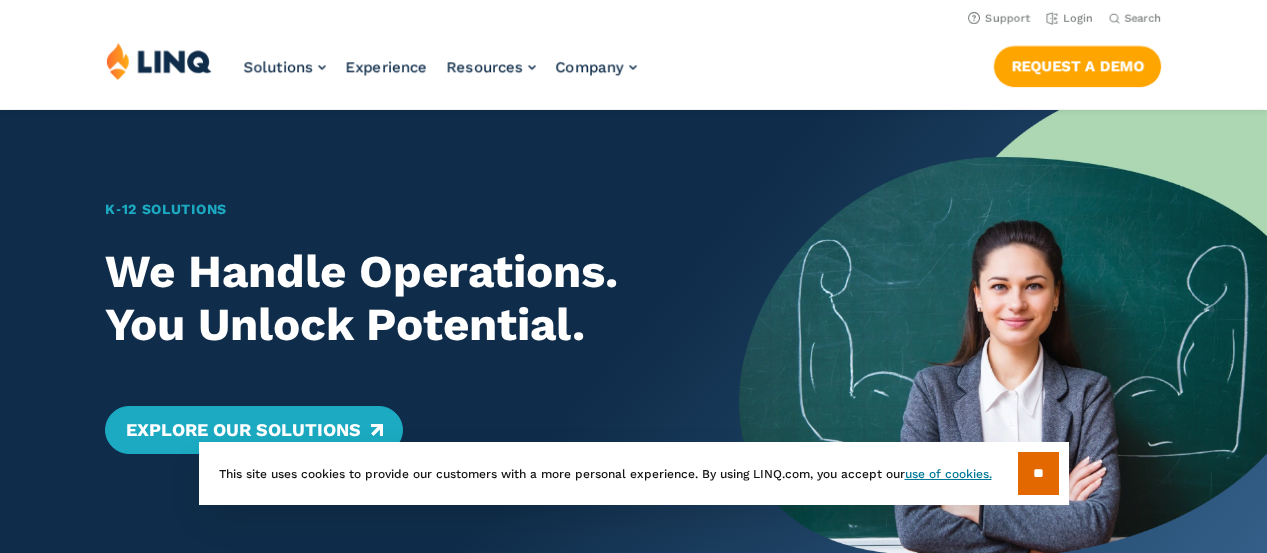 scroll, scrollTop: 0, scrollLeft: 0, axis: both 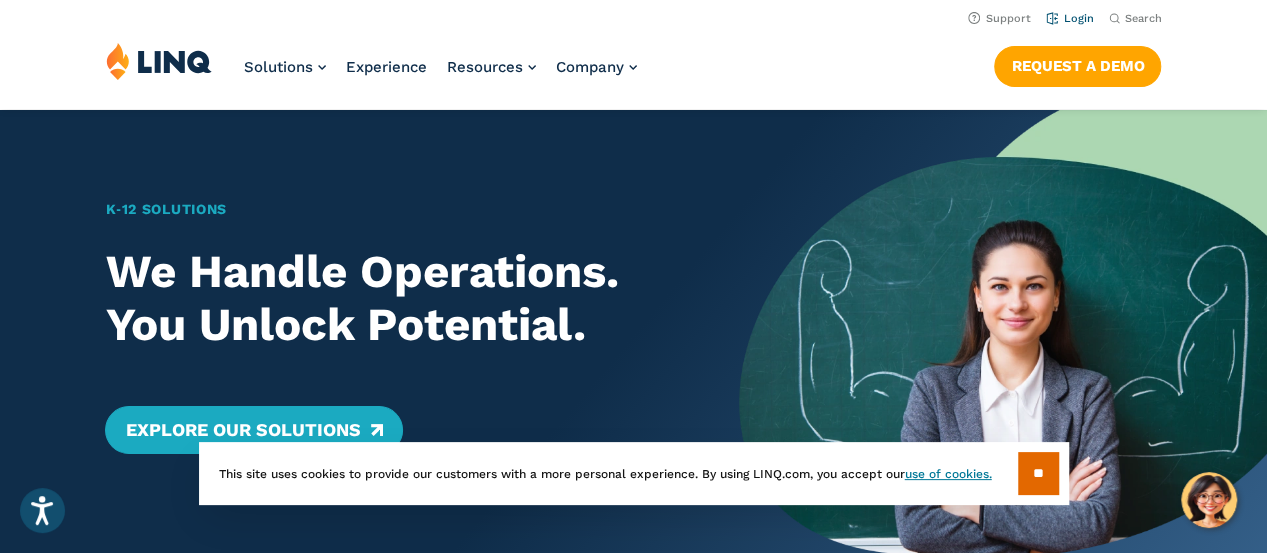 click on "Login" at bounding box center (1069, 18) 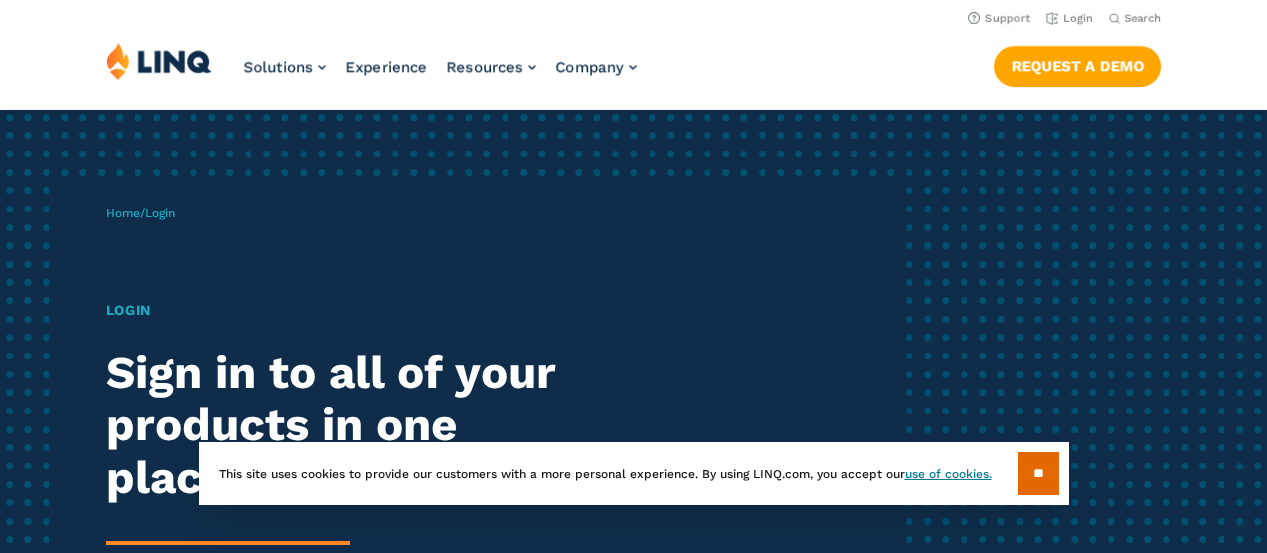 scroll, scrollTop: 0, scrollLeft: 0, axis: both 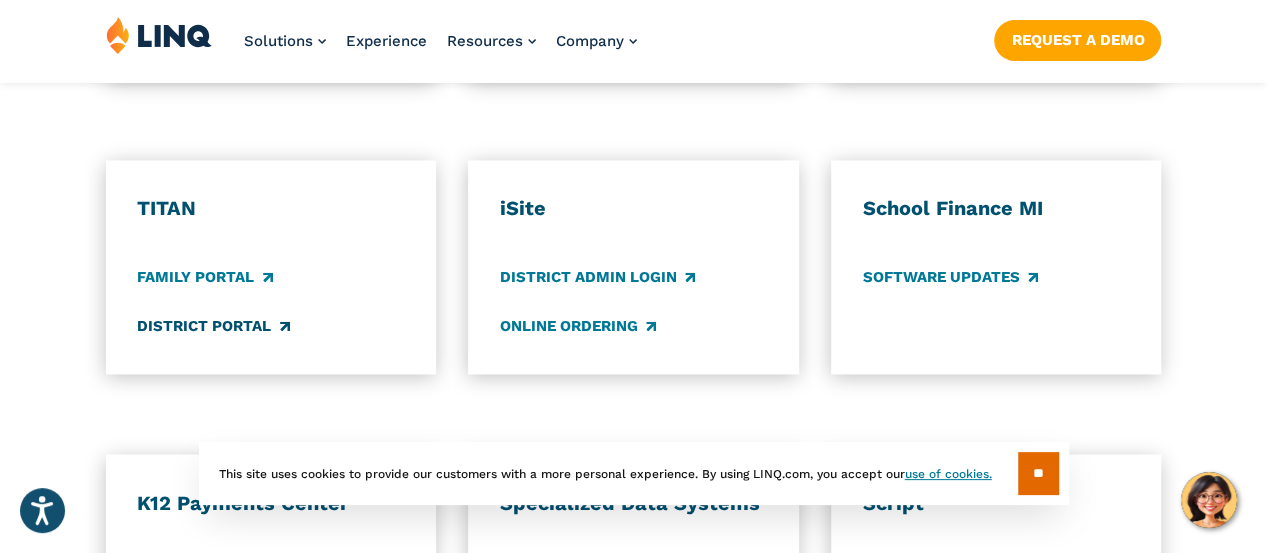 click on "District Portal" at bounding box center (213, 327) 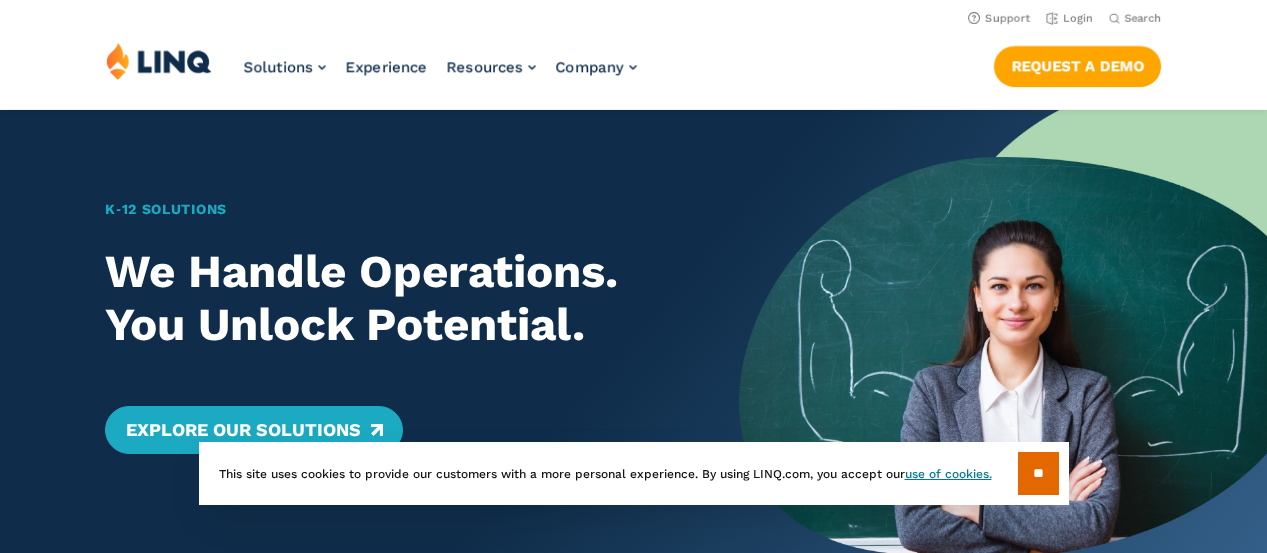 scroll, scrollTop: 0, scrollLeft: 0, axis: both 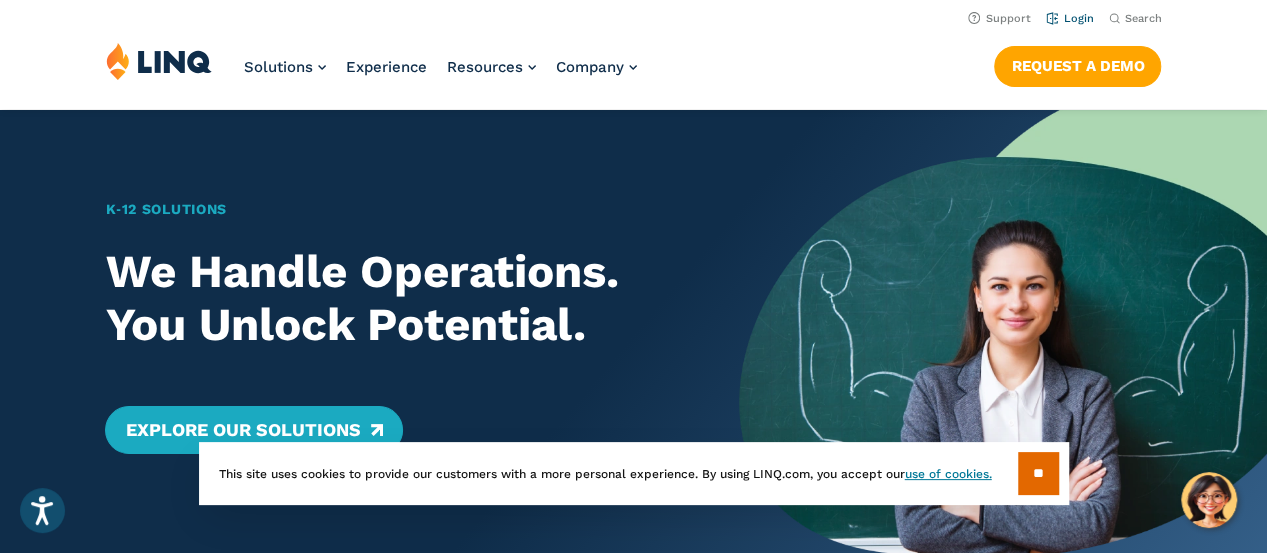 click on "Login" at bounding box center (1069, 17) 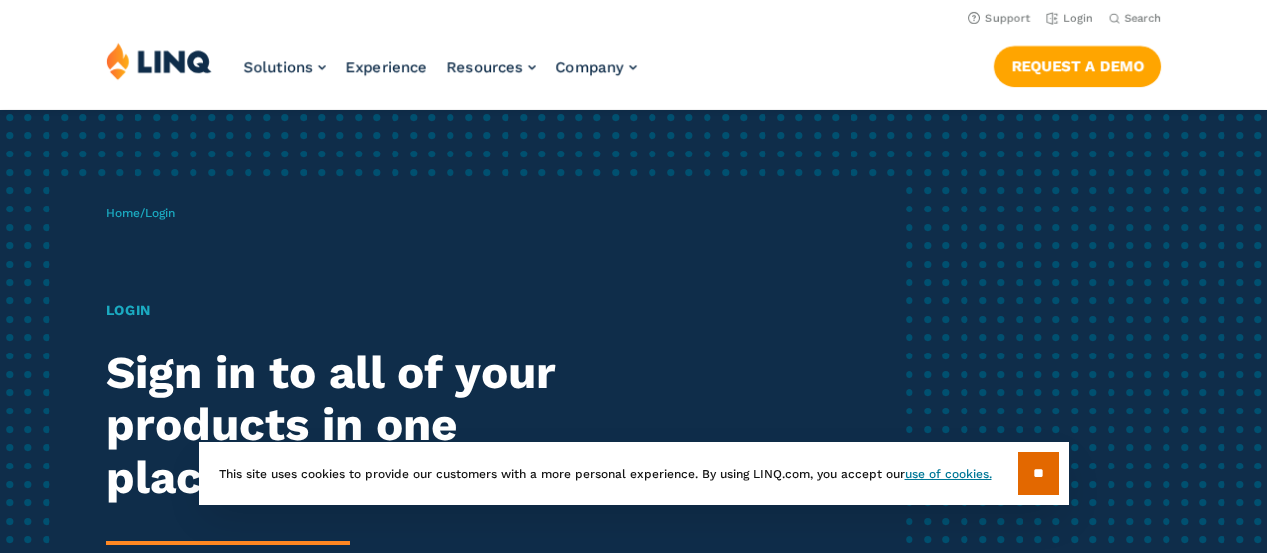 scroll, scrollTop: 0, scrollLeft: 0, axis: both 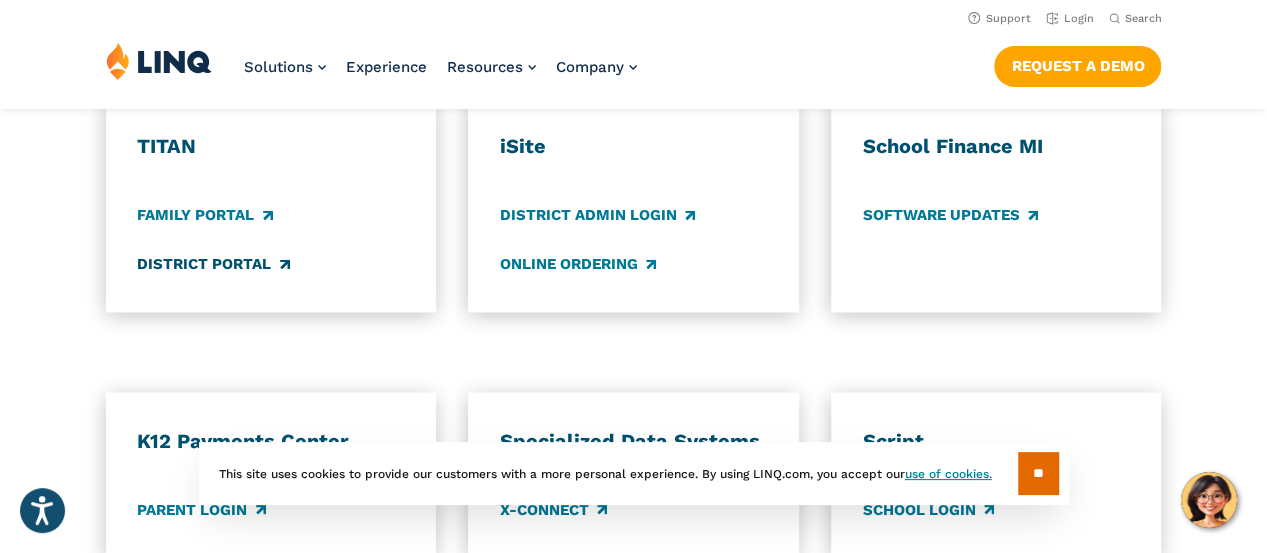 click on "District Portal" at bounding box center (213, 265) 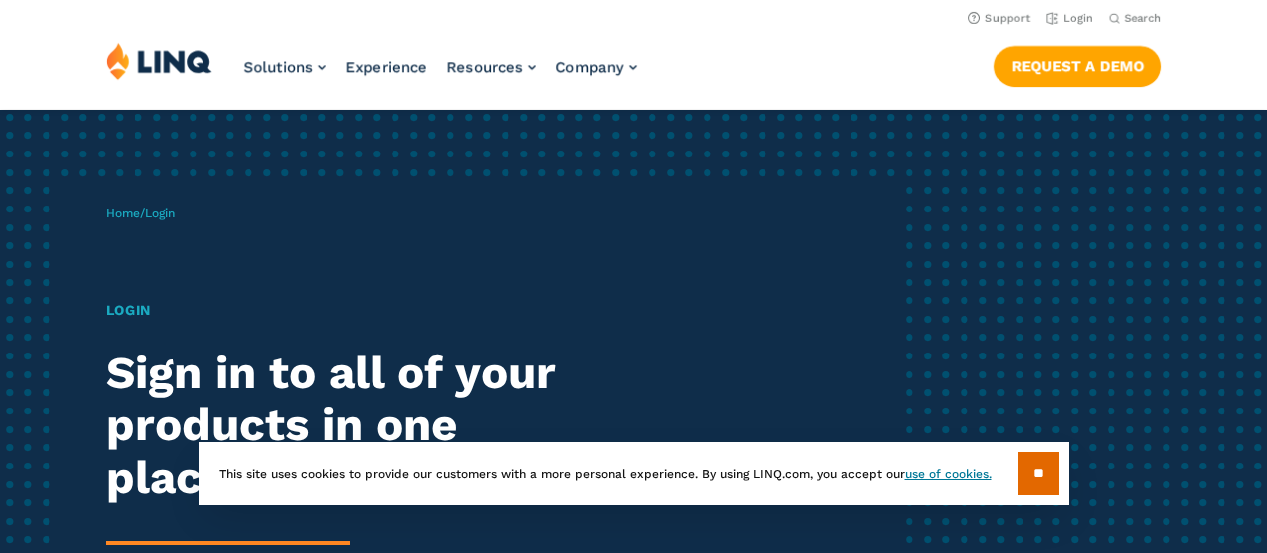scroll, scrollTop: 0, scrollLeft: 0, axis: both 